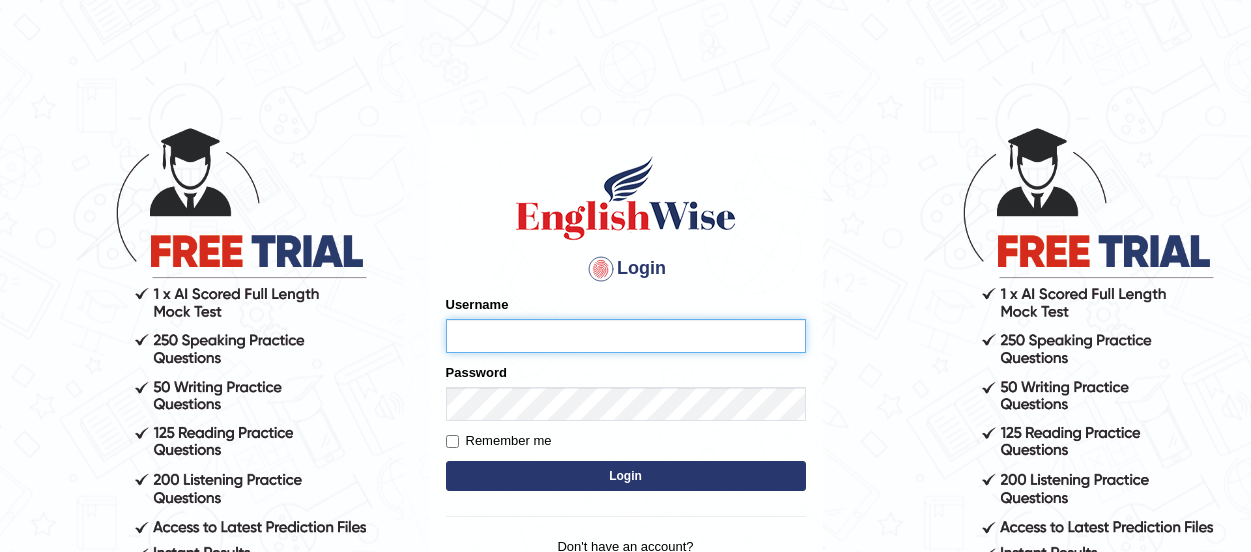 scroll, scrollTop: 0, scrollLeft: 0, axis: both 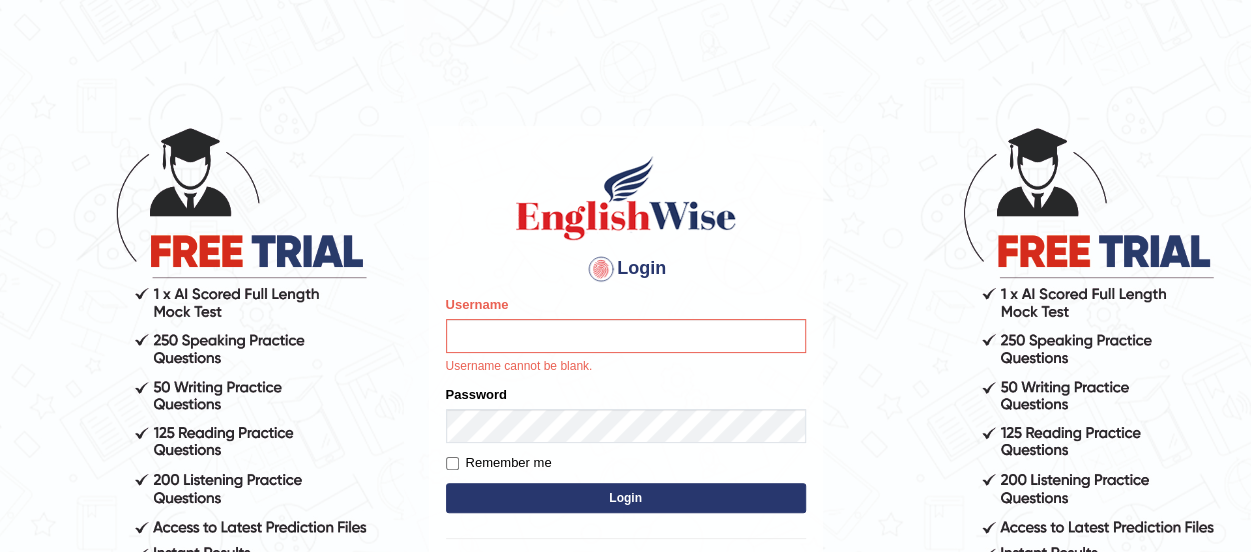 click on "Login
Please fix the following errors:
Username
Username cannot be blank.
Password
Remember me
Login
Don't have an account?
Create an account
Forgot Password
2025 ©  English Wise.  All Rights Reserved  Back to English Wise" at bounding box center [625, 339] 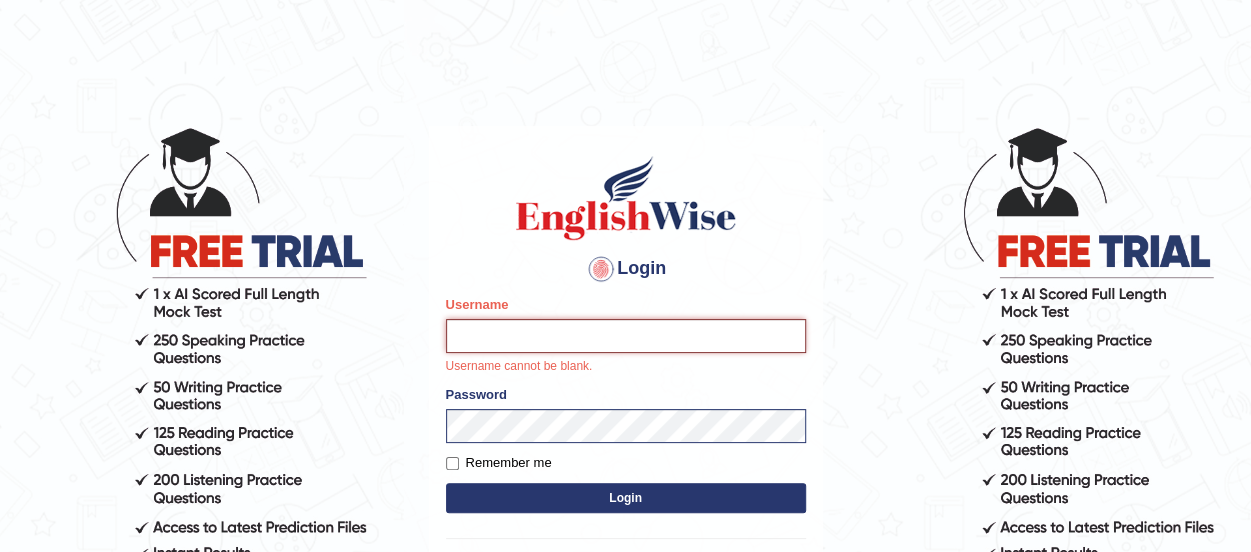 click on "Username" at bounding box center [626, 336] 